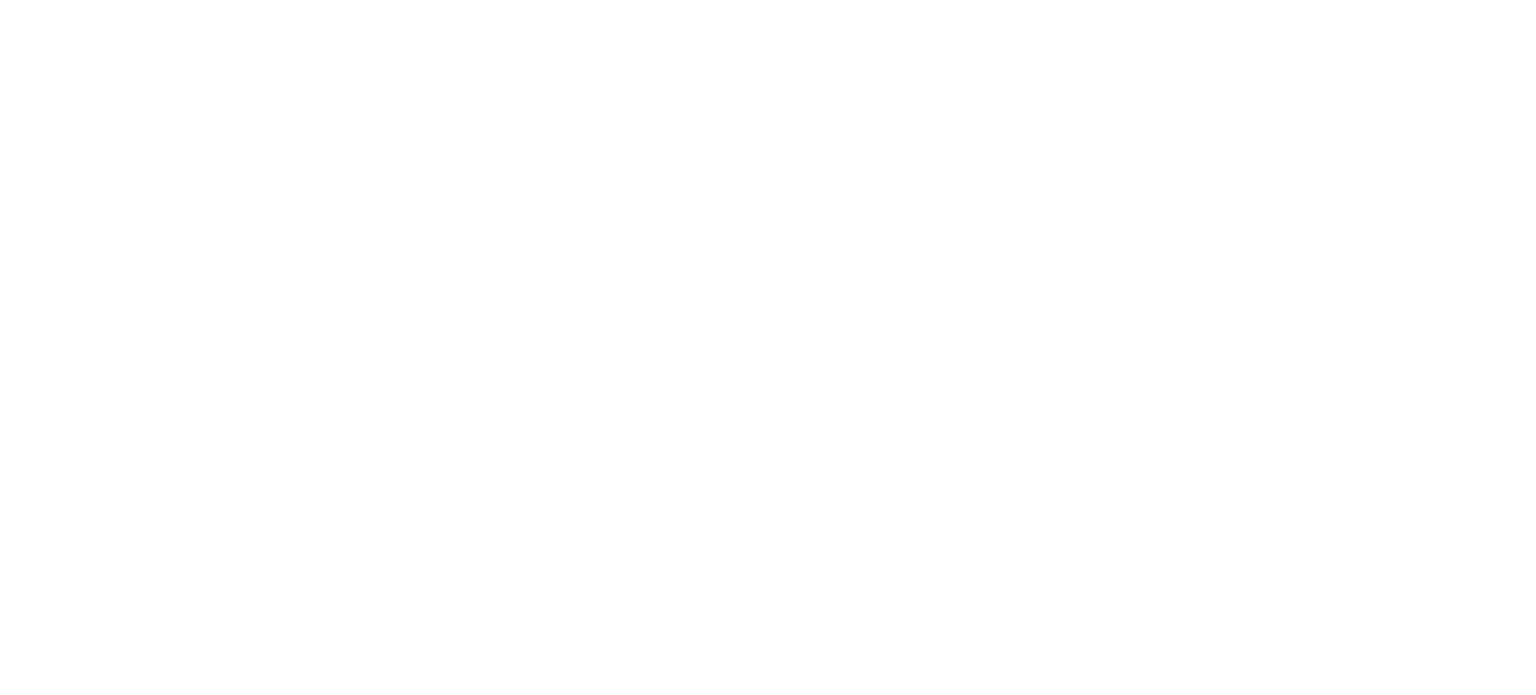 scroll, scrollTop: 0, scrollLeft: 0, axis: both 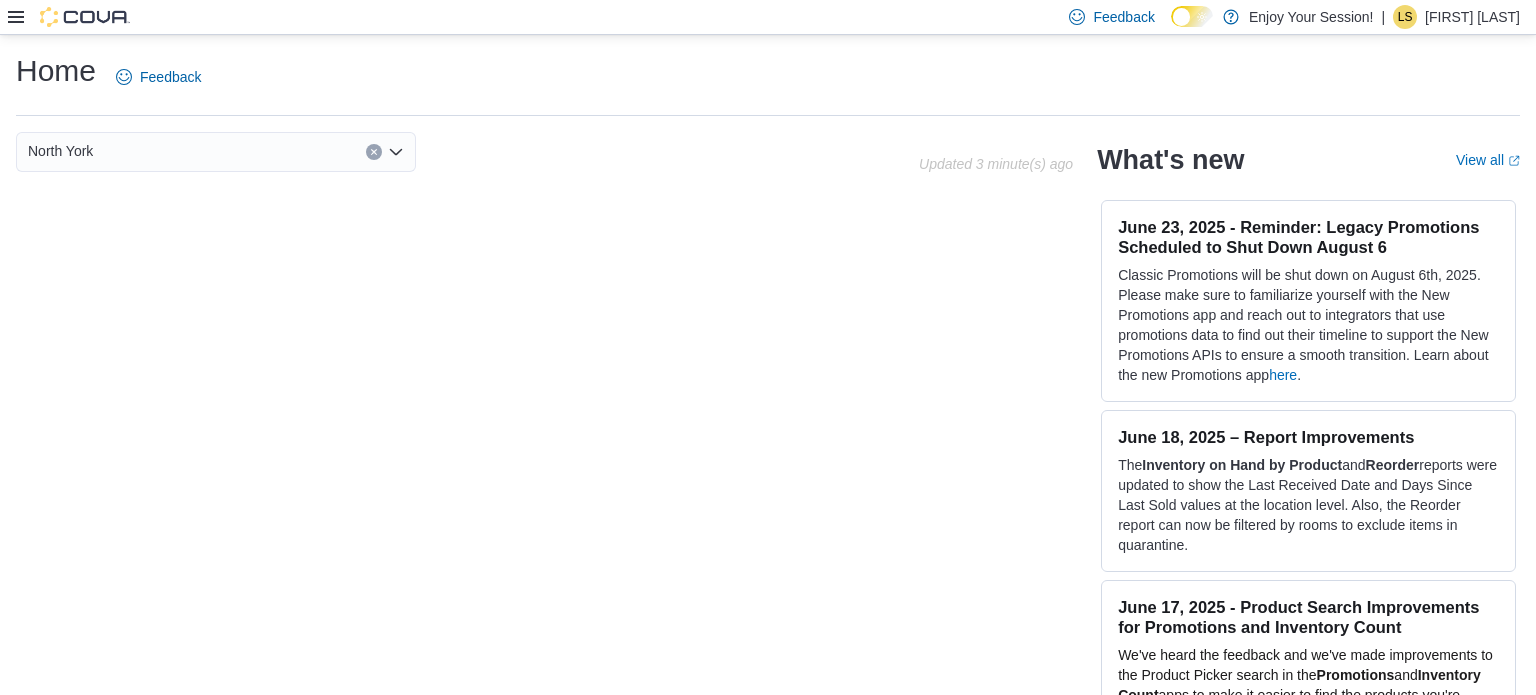 click 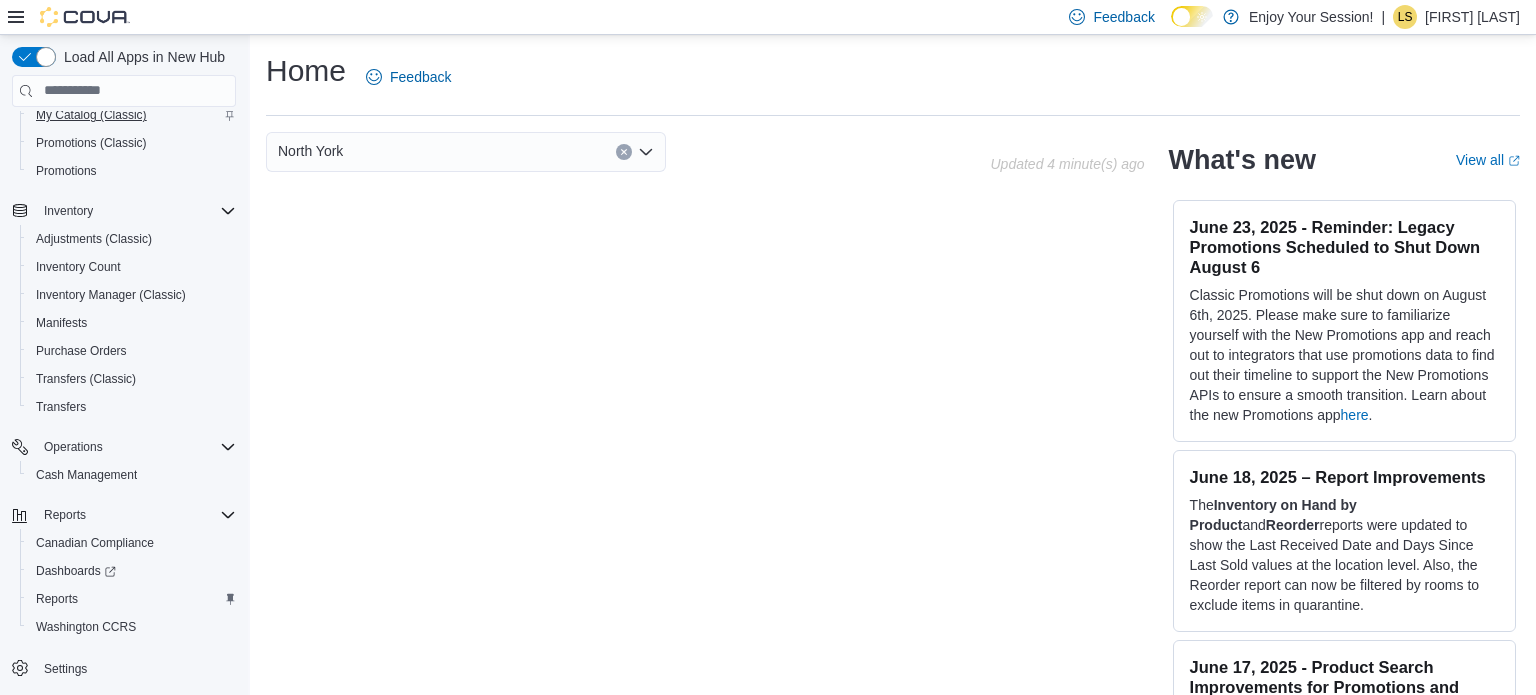 scroll, scrollTop: 197, scrollLeft: 0, axis: vertical 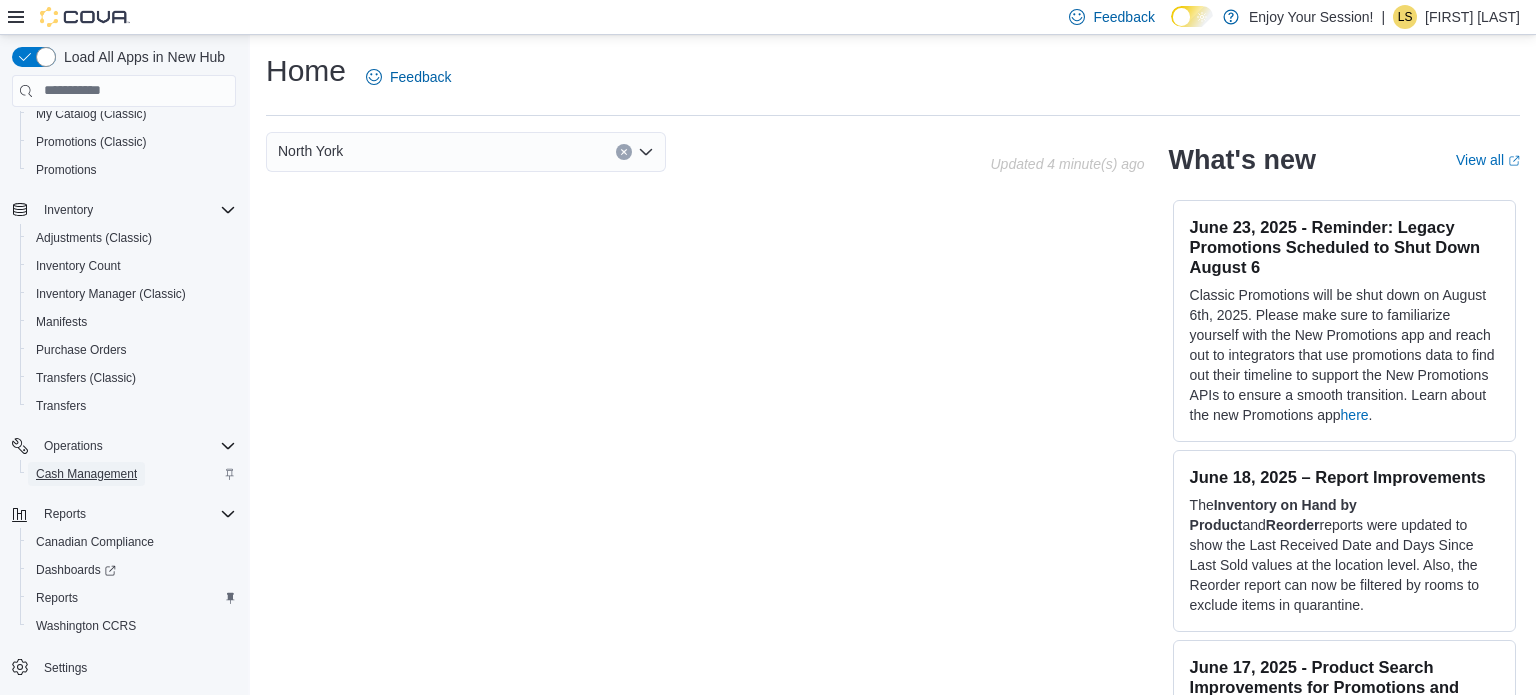 click on "Cash Management" at bounding box center [86, 474] 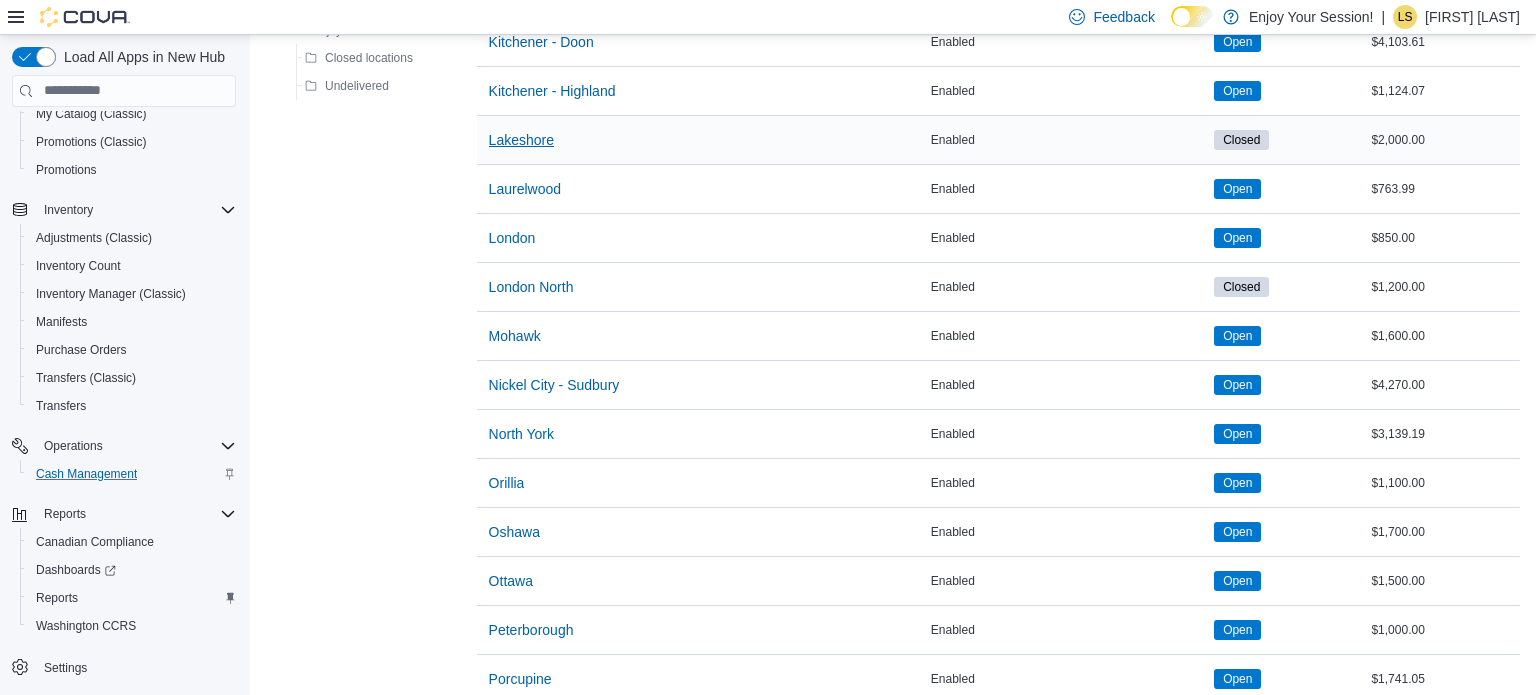 scroll, scrollTop: 1280, scrollLeft: 0, axis: vertical 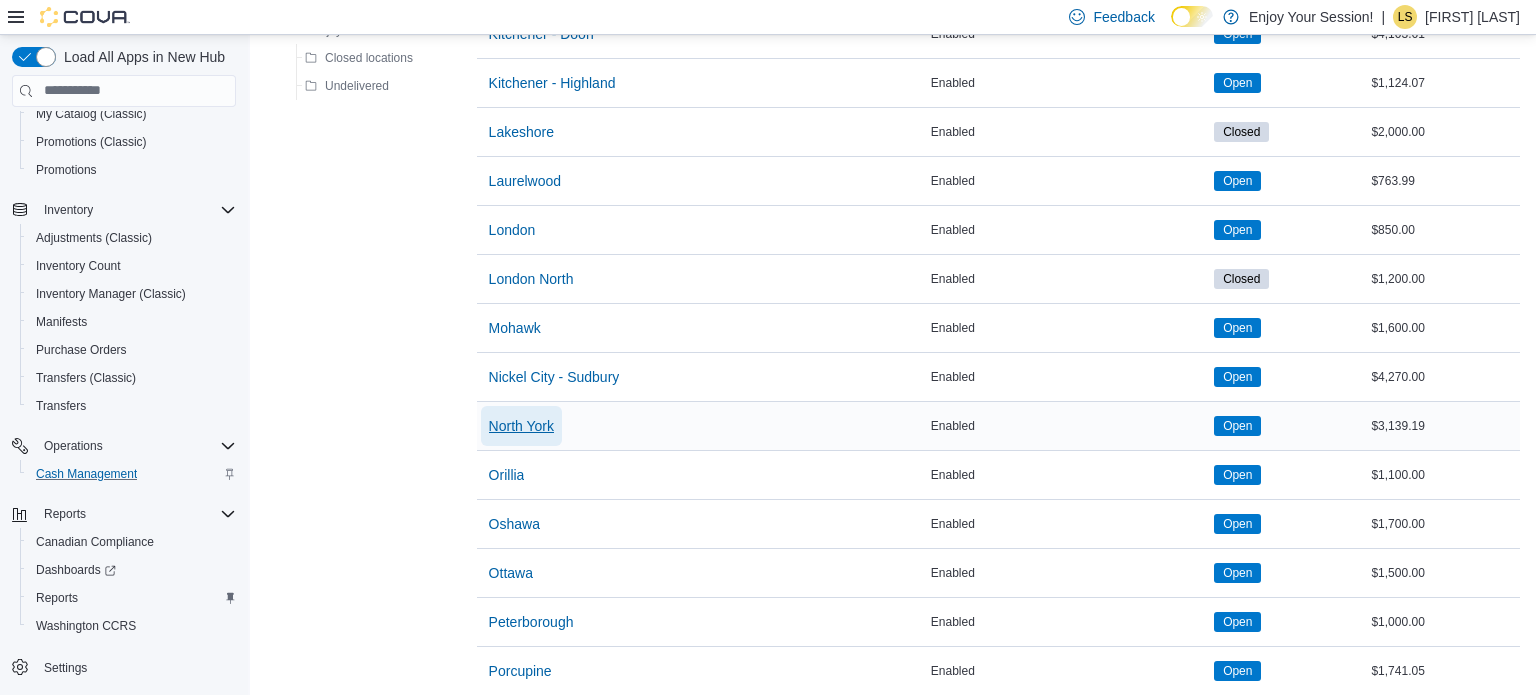 click on "North York" at bounding box center (521, 426) 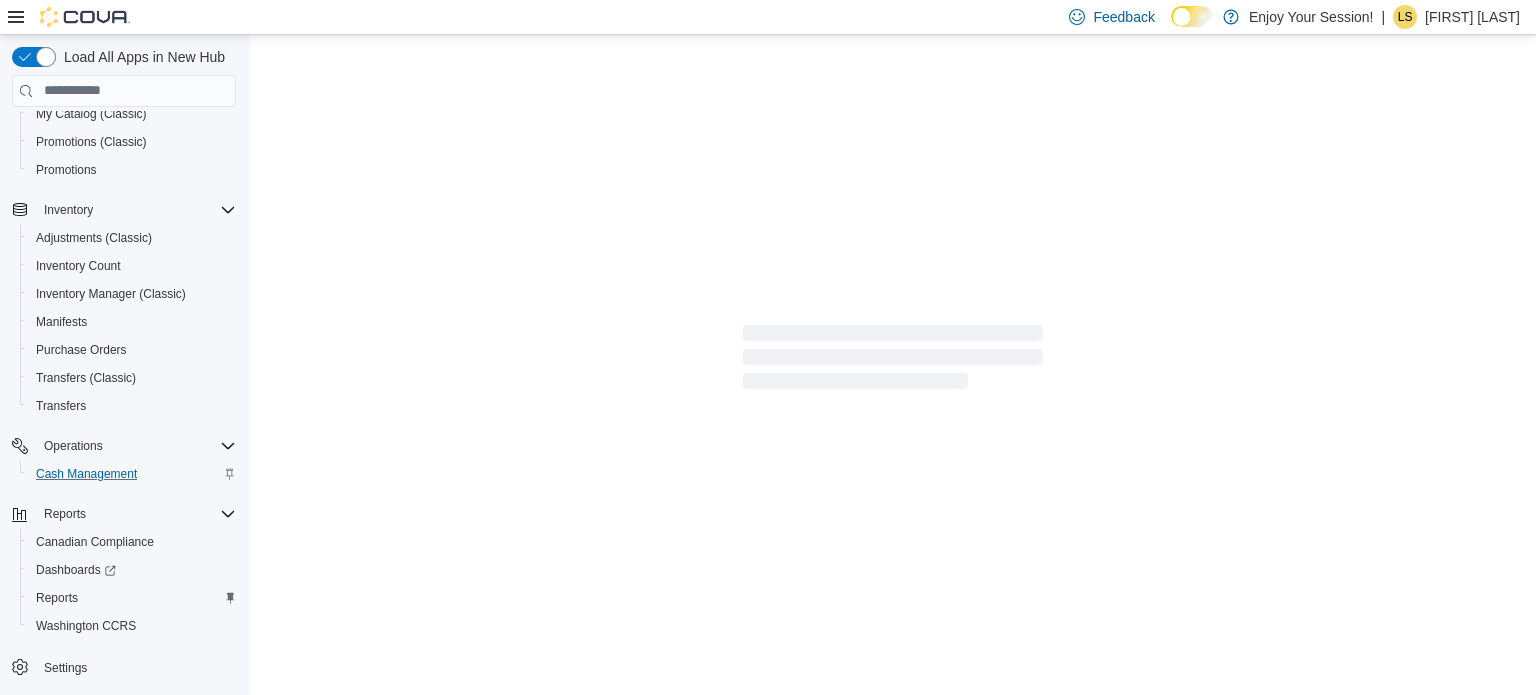 scroll, scrollTop: 0, scrollLeft: 0, axis: both 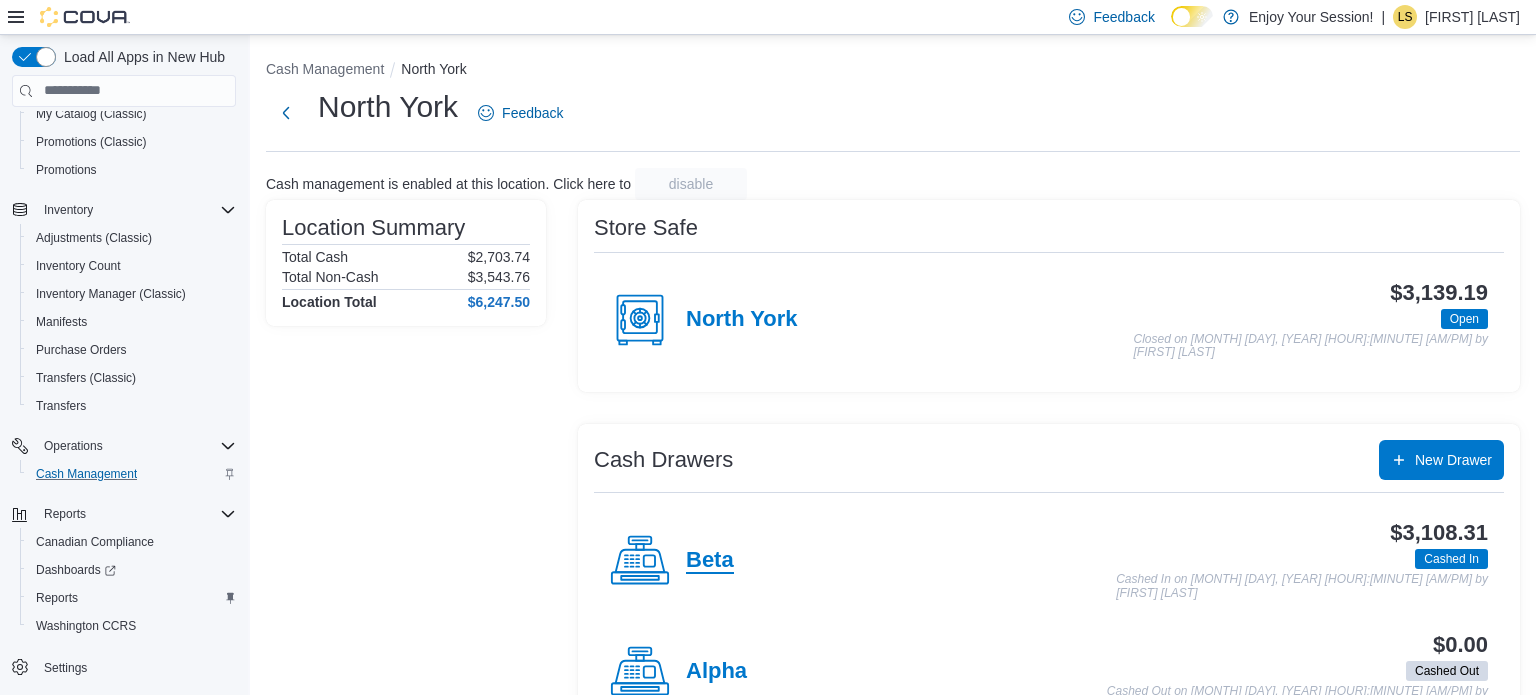 click on "Beta" at bounding box center [710, 561] 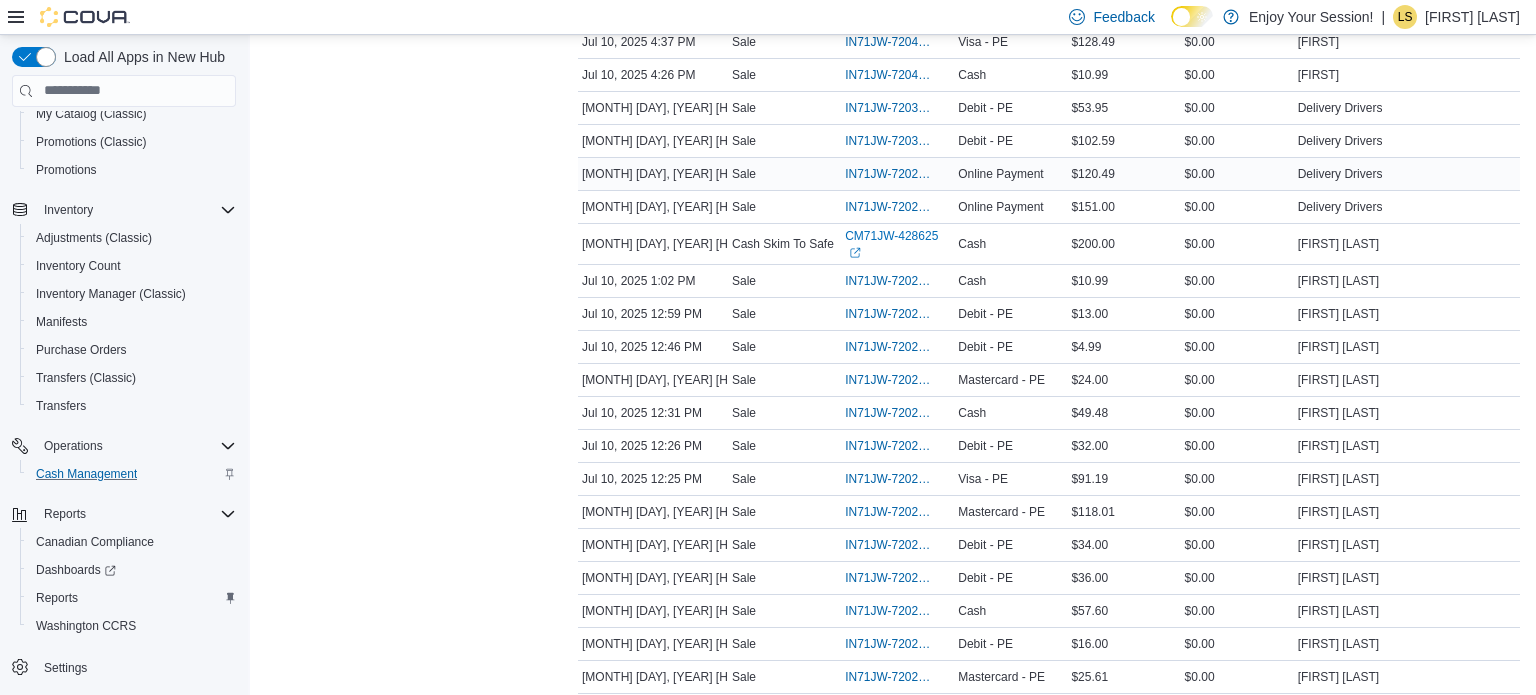 scroll, scrollTop: 1504, scrollLeft: 0, axis: vertical 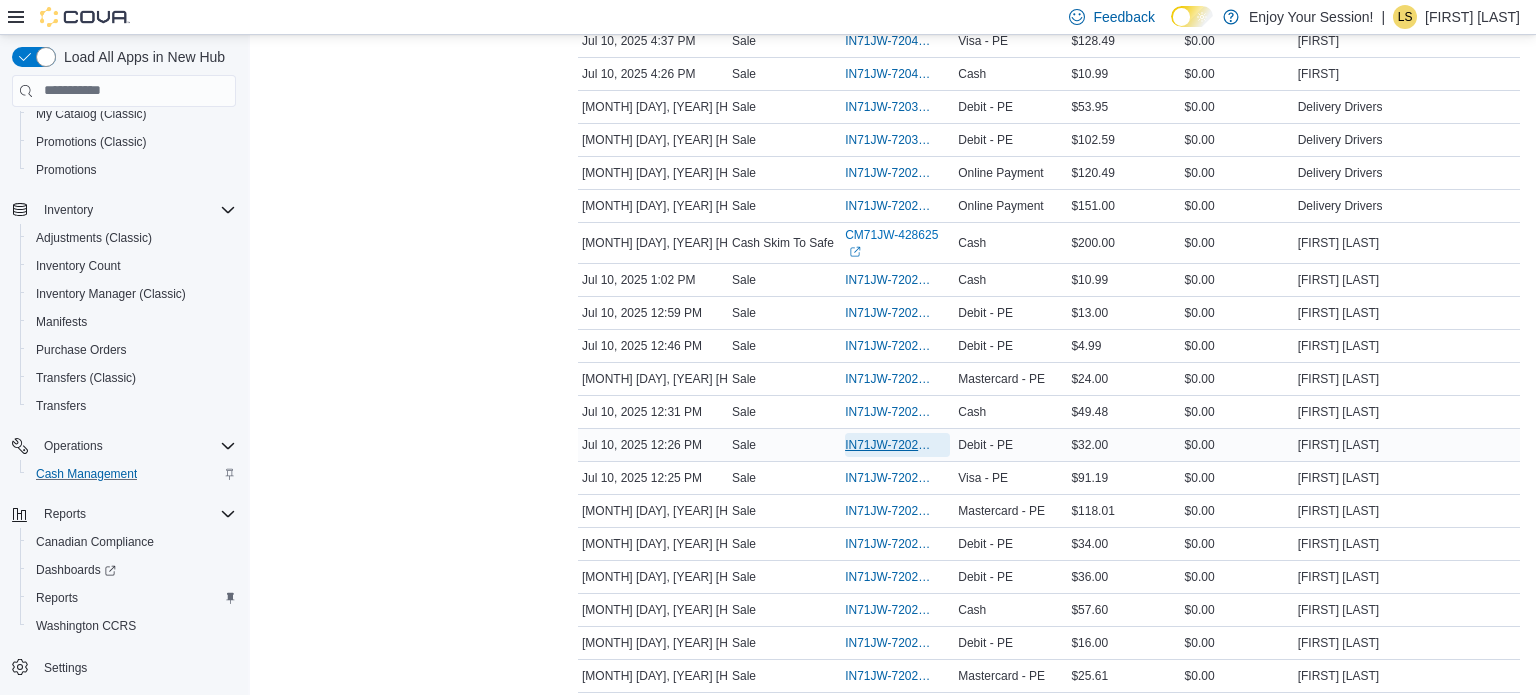 click on "IN71JW-7202459" at bounding box center [887, 445] 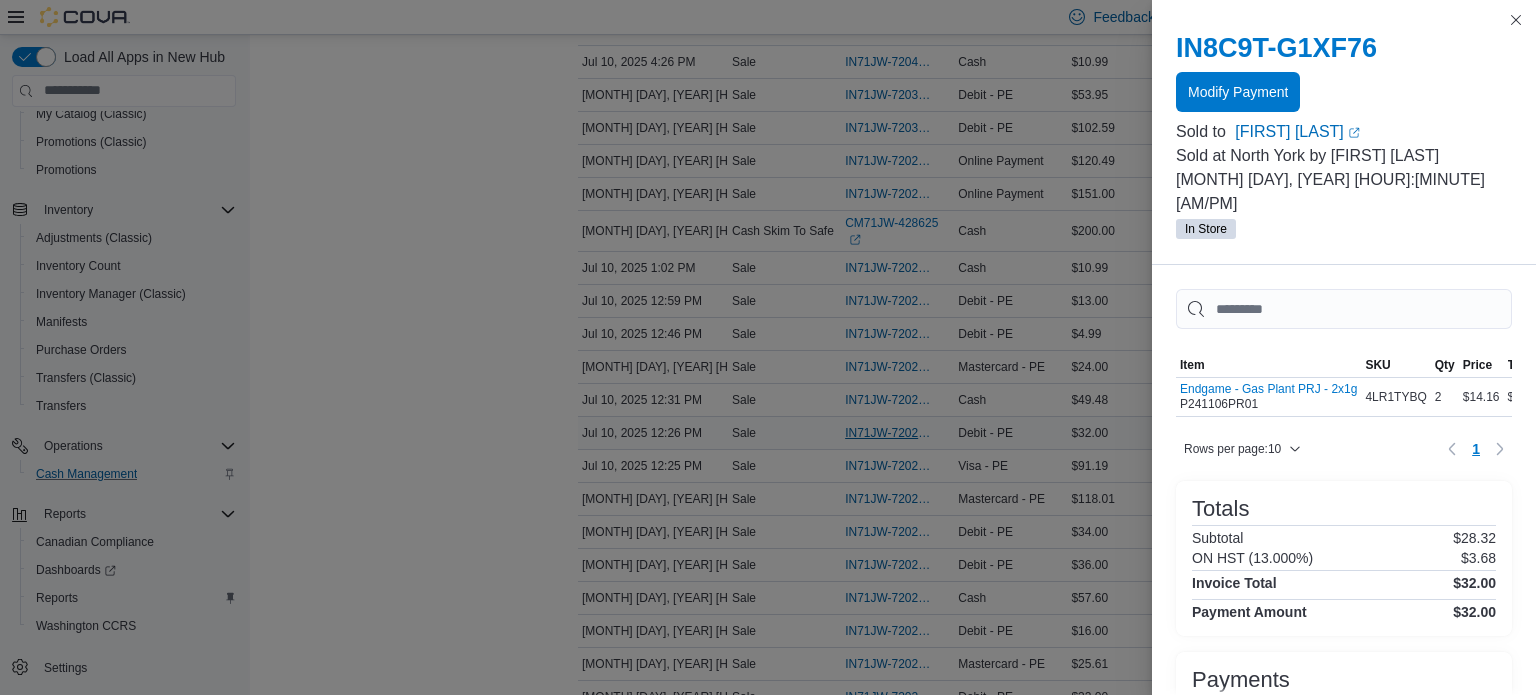 scroll, scrollTop: 1995, scrollLeft: 0, axis: vertical 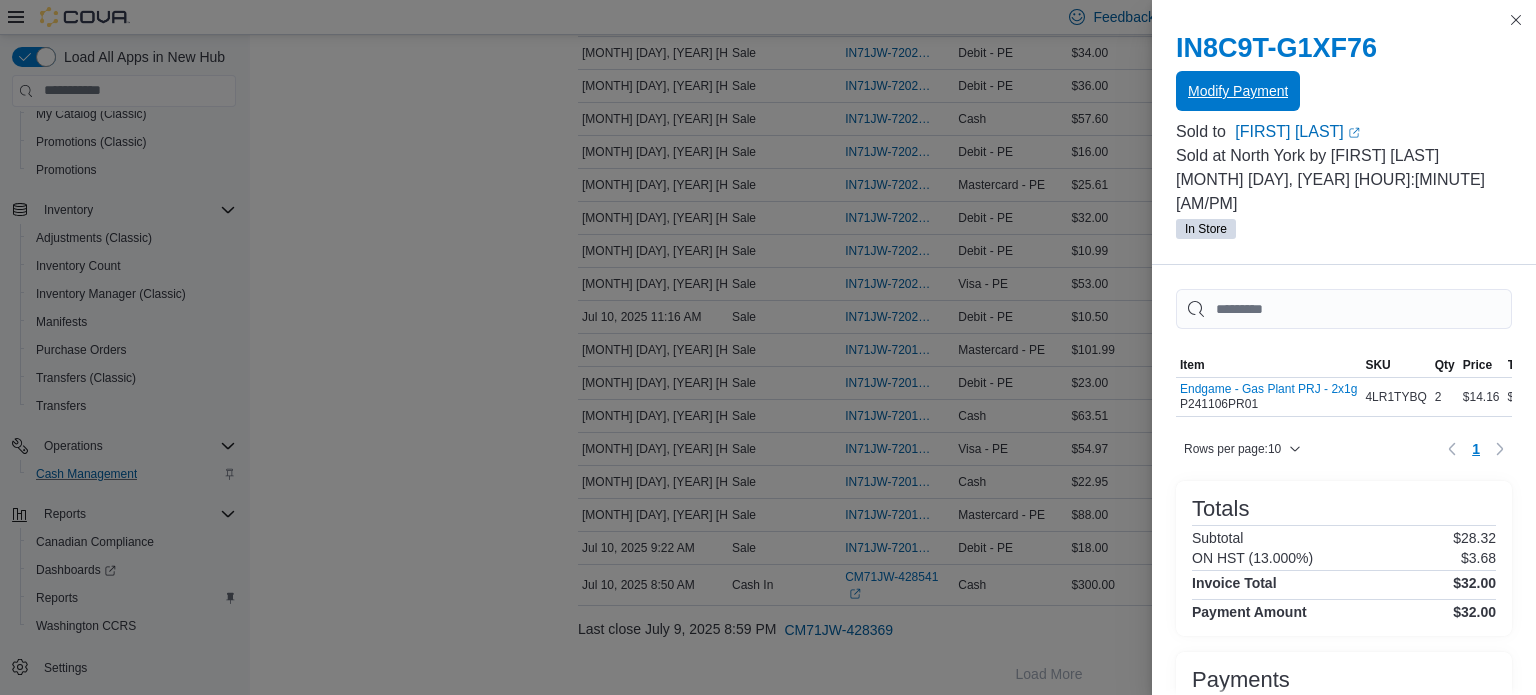 click on "Modify Payment" at bounding box center (1238, 91) 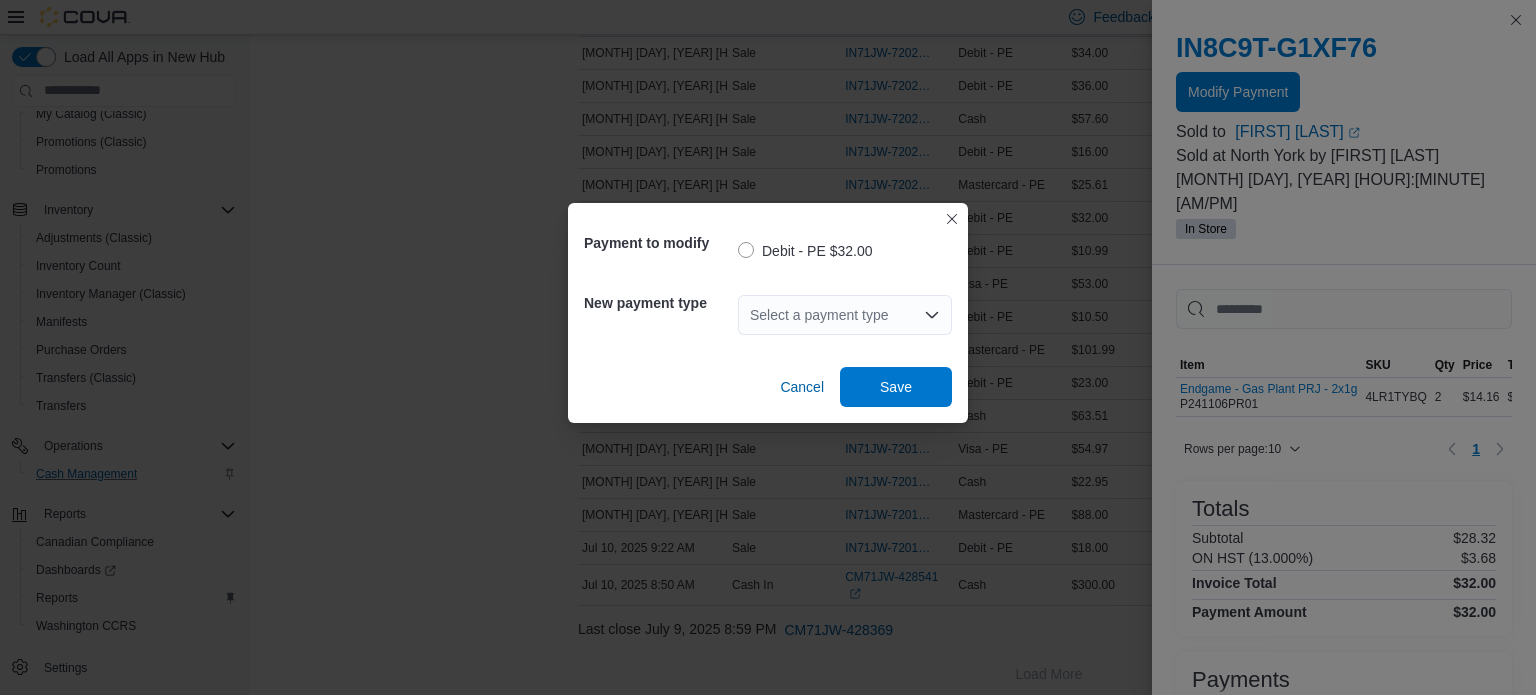 click on "Select a payment type" at bounding box center [845, 315] 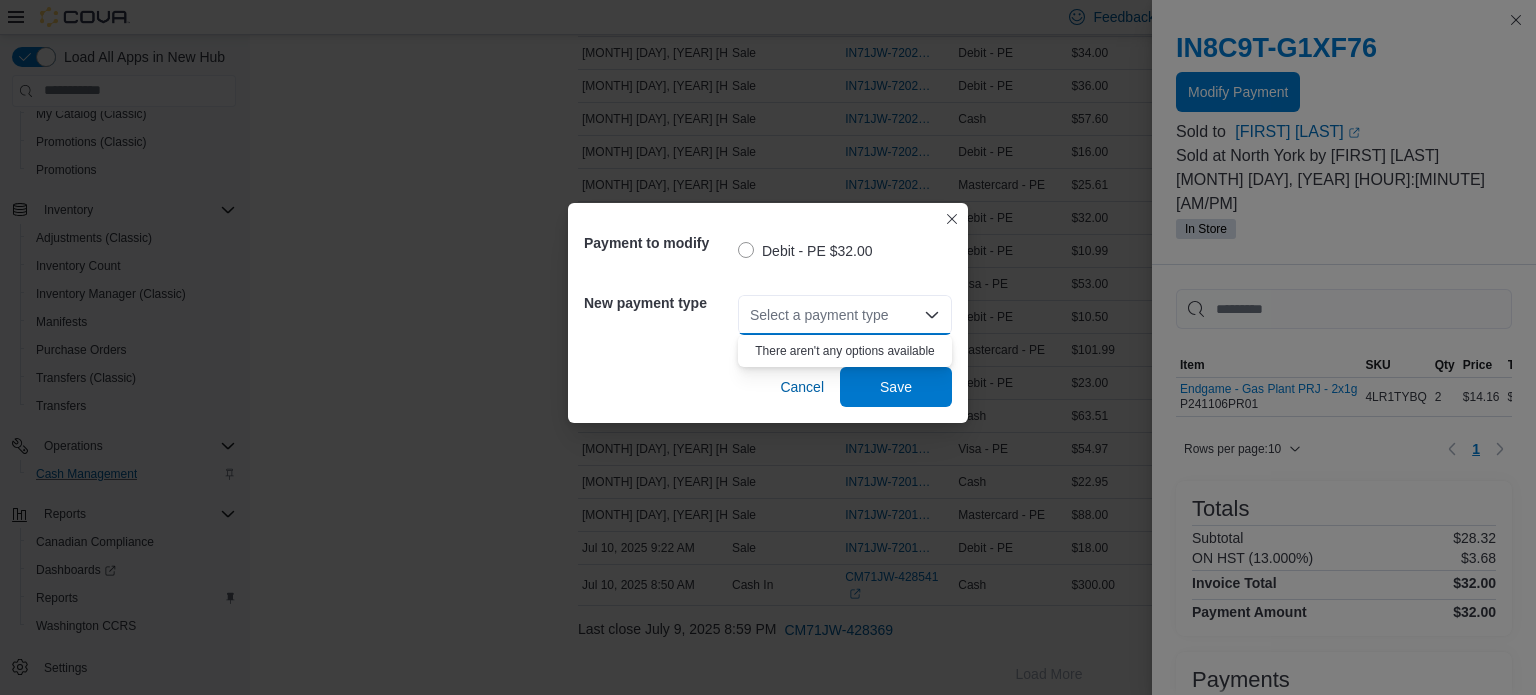 click on "Select a payment type Combo box. Selected. Combo box input. Select a payment type. Type some text or, to display a list of choices, press Down Arrow. To exit the list of choices, press Escape." at bounding box center [845, 315] 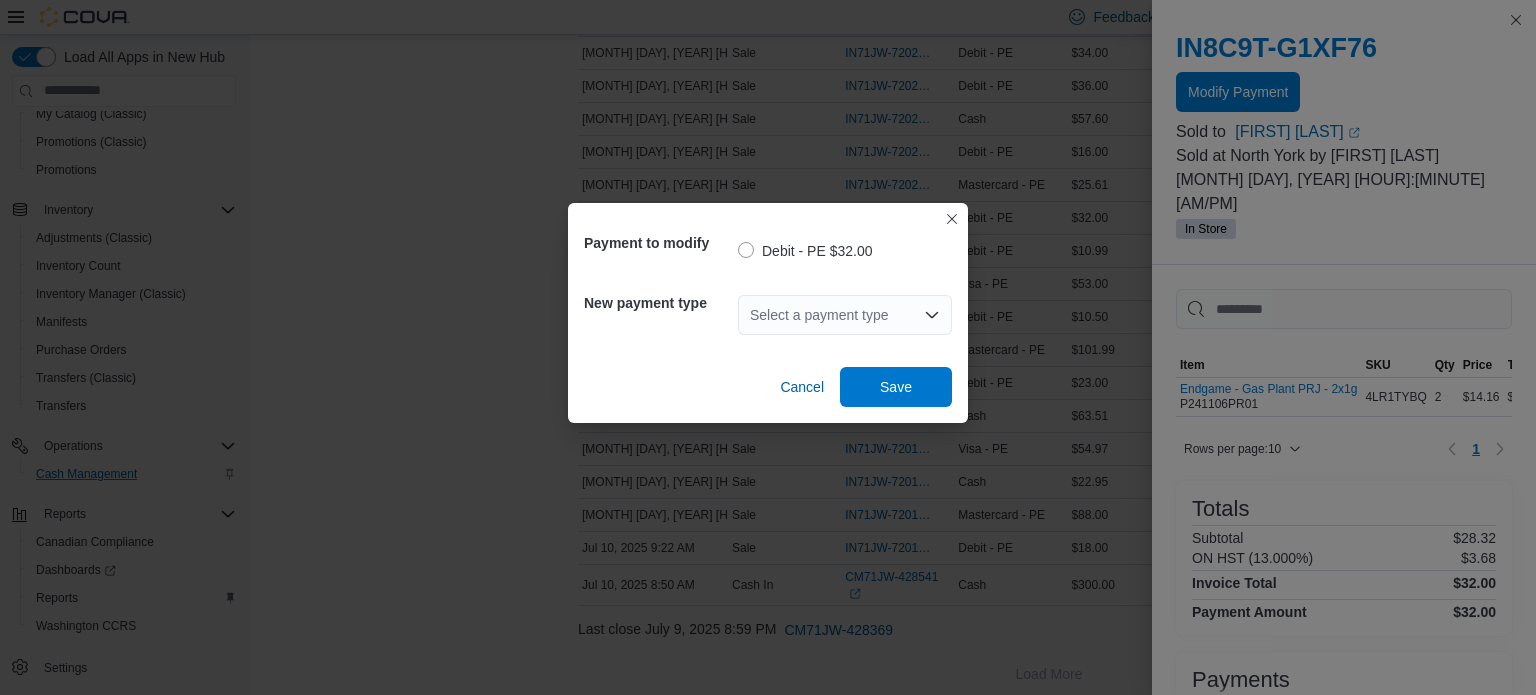 click on "Select a payment type" at bounding box center [845, 315] 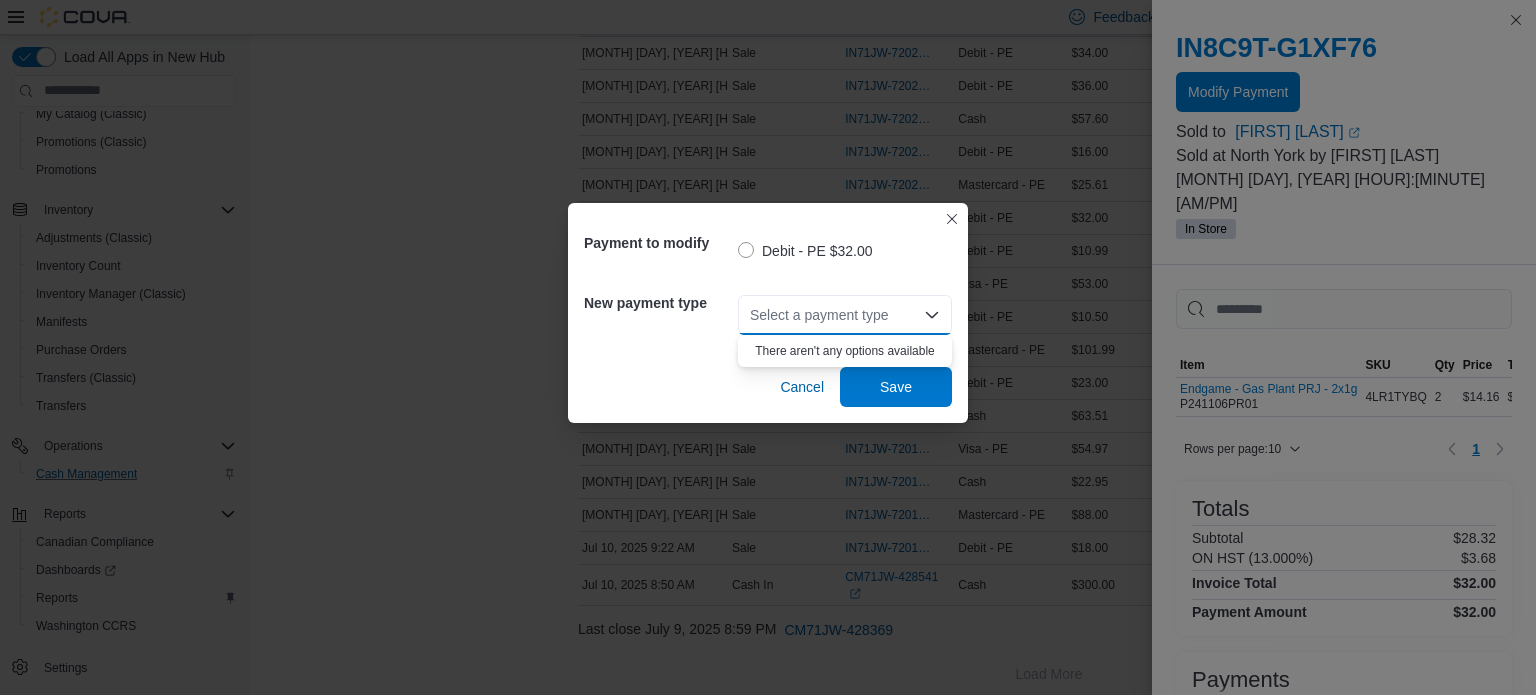 click on "Select a payment type Combo box. Selected. Combo box input. Select a payment type. Type some text or, to display a list of choices, press Down Arrow. To exit the list of choices, press Escape." at bounding box center [845, 315] 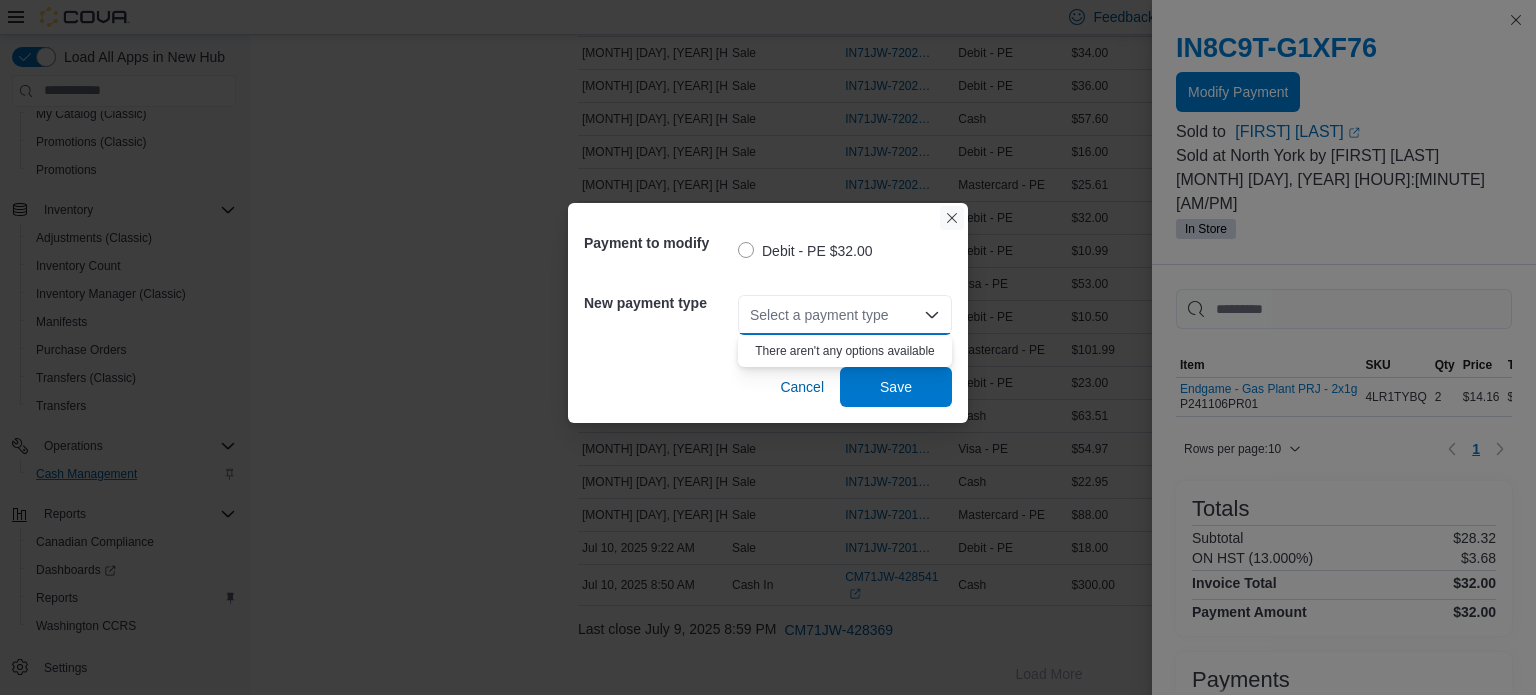 click at bounding box center (952, 218) 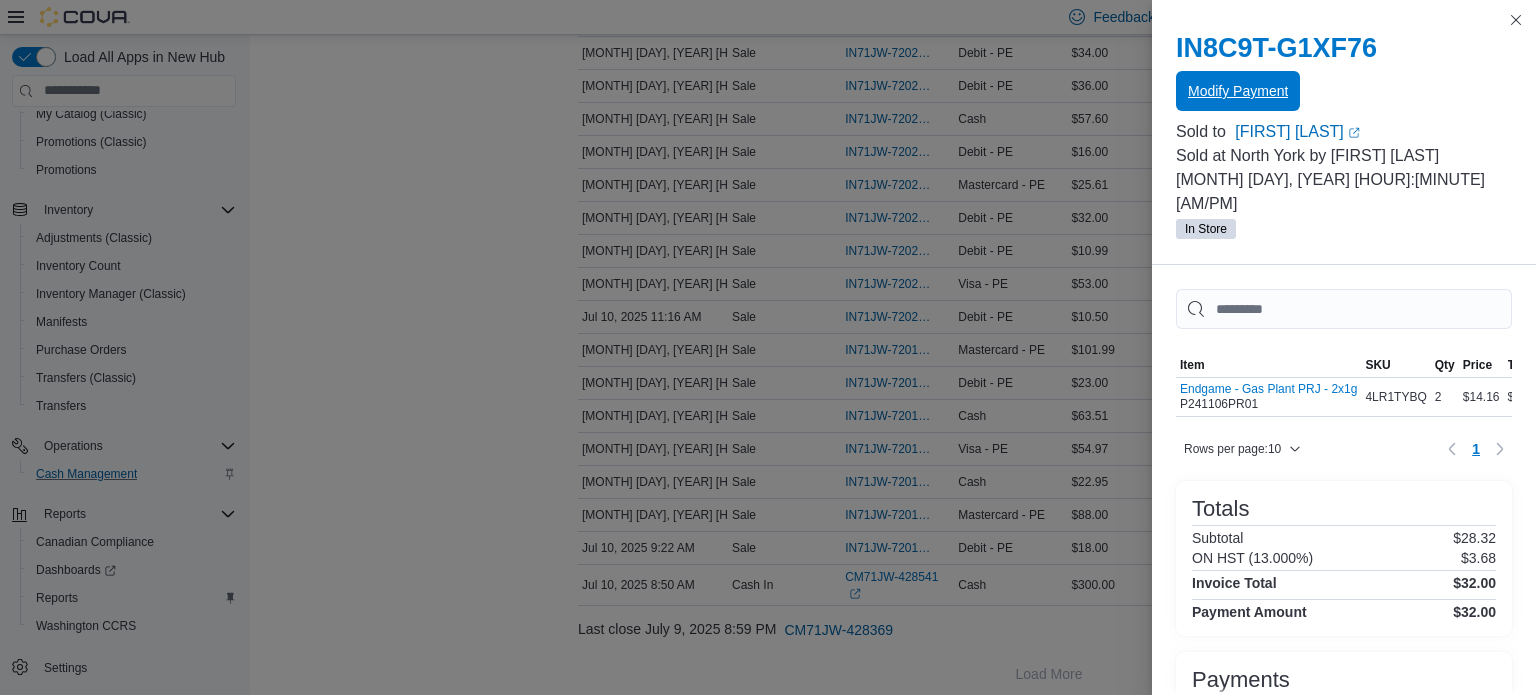 click on "Modify Payment" at bounding box center (1238, 91) 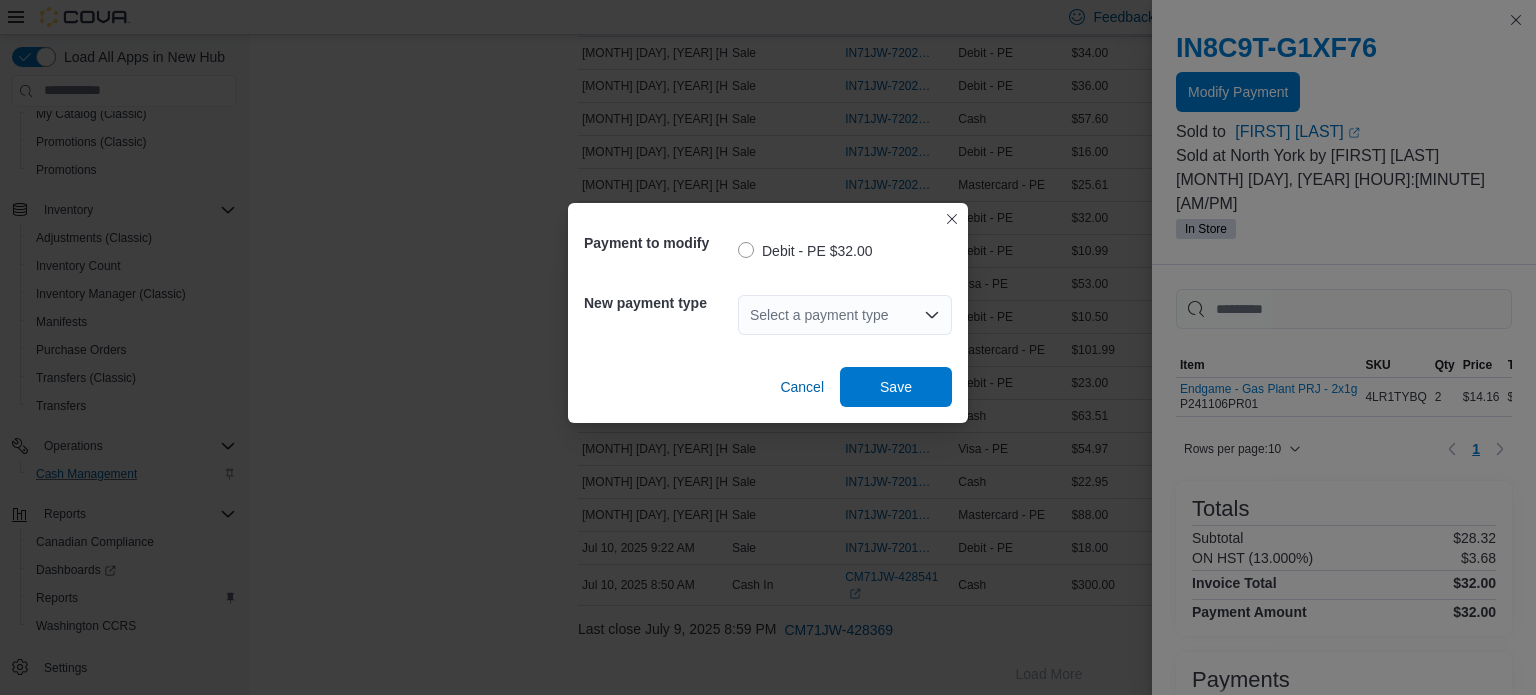 click on "Select a payment type" at bounding box center (845, 315) 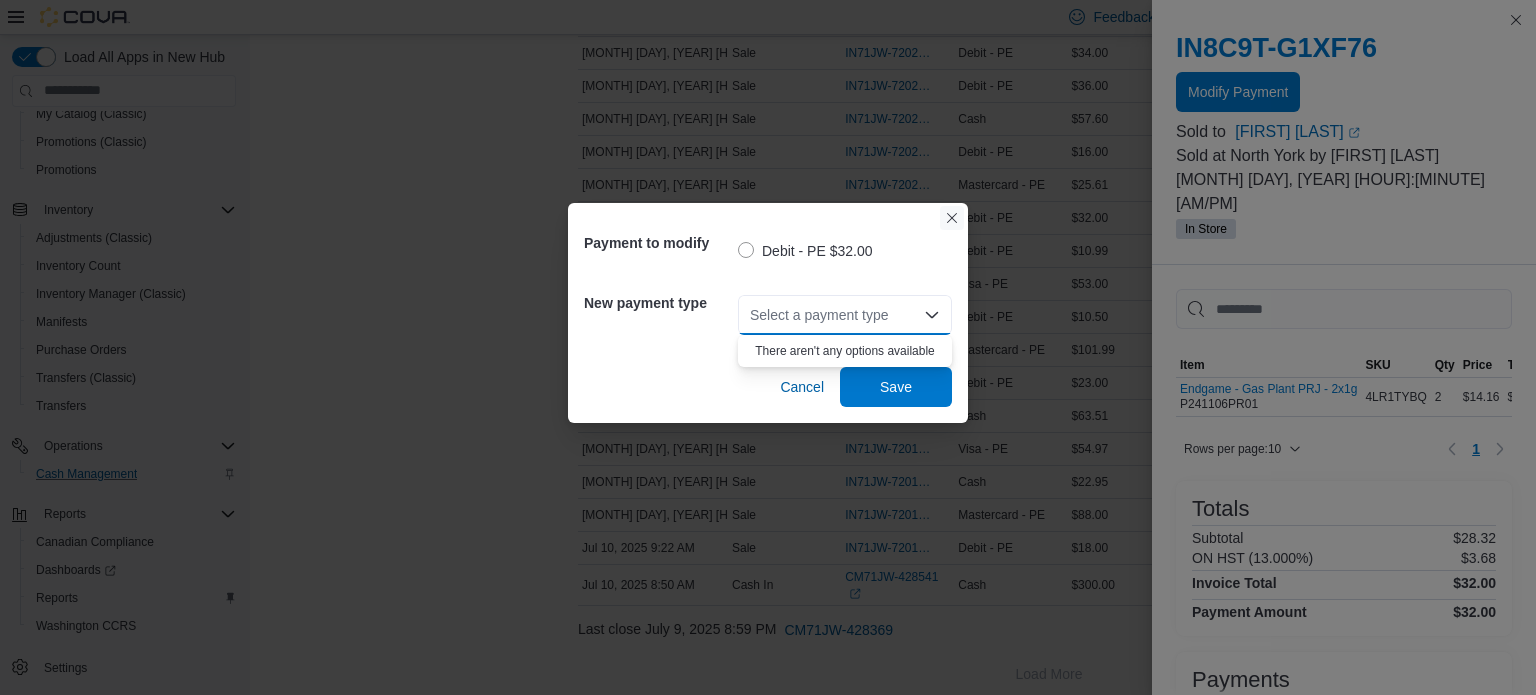 click at bounding box center [952, 218] 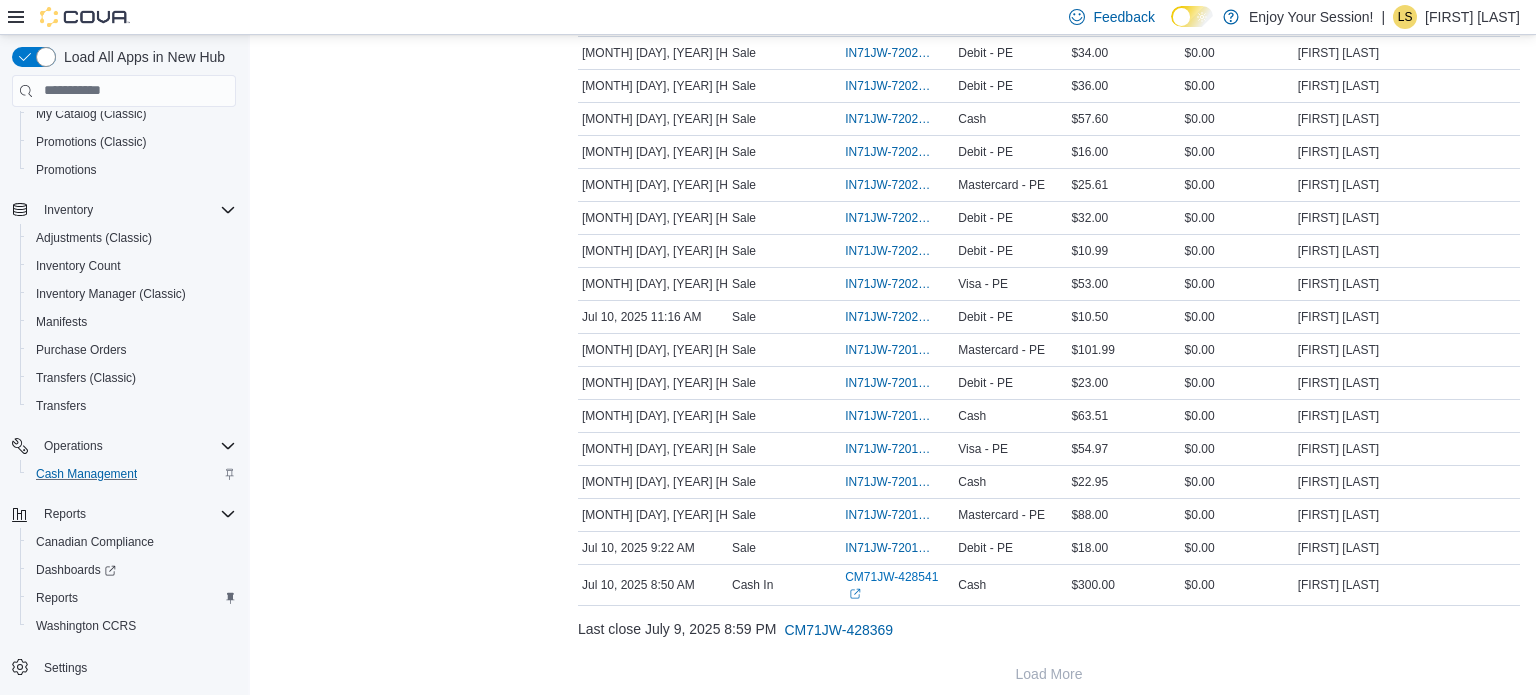 click on "Debit - PE" at bounding box center (1010, 218) 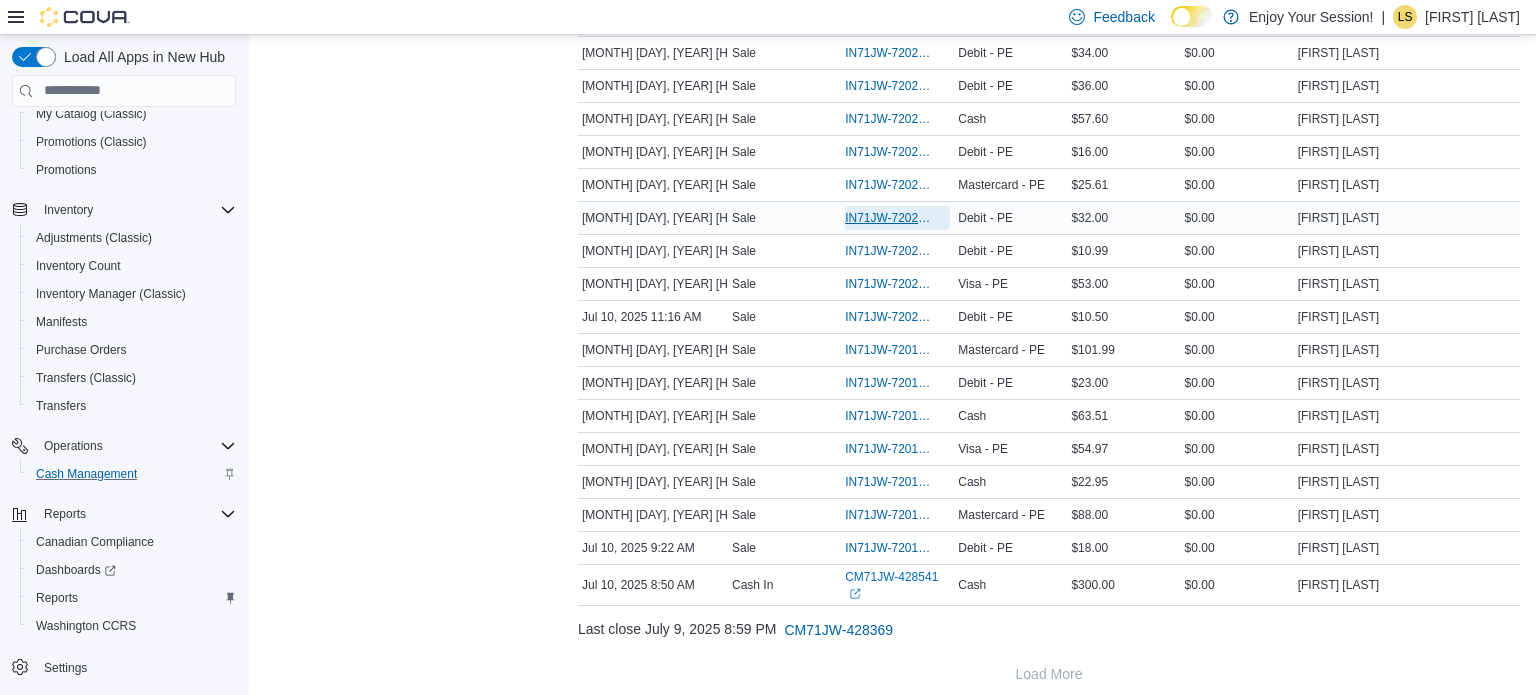 click on "IN71JW-7202287" at bounding box center (887, 218) 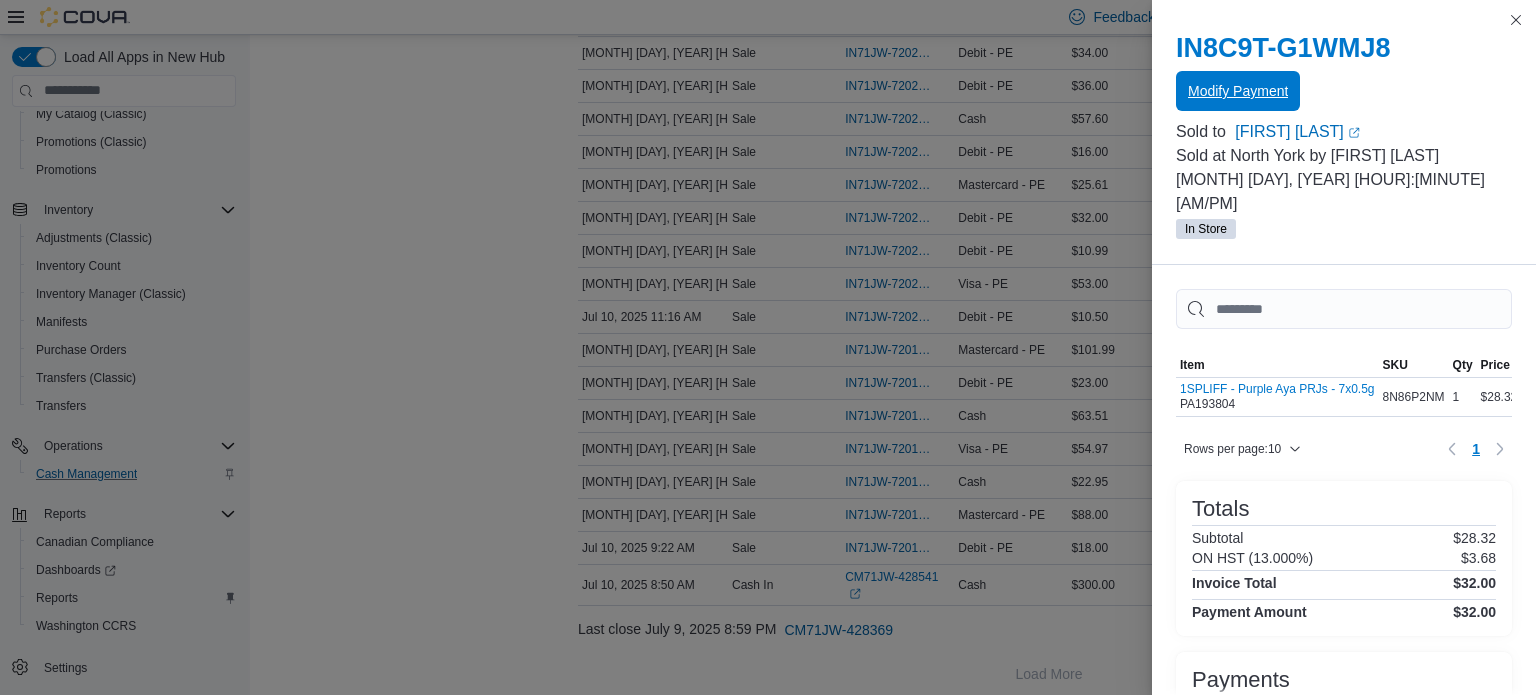 click on "Modify Payment" at bounding box center [1238, 91] 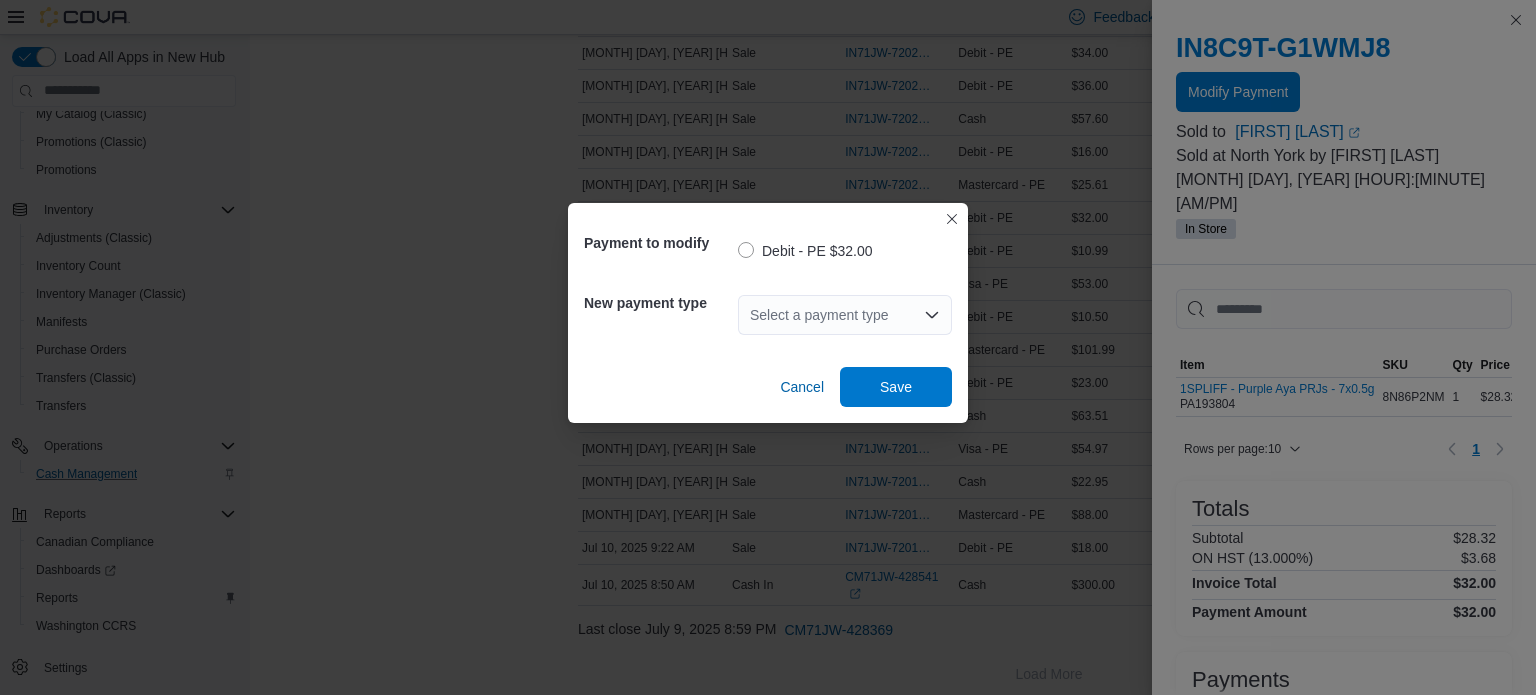 click on "Select a payment type" at bounding box center [845, 315] 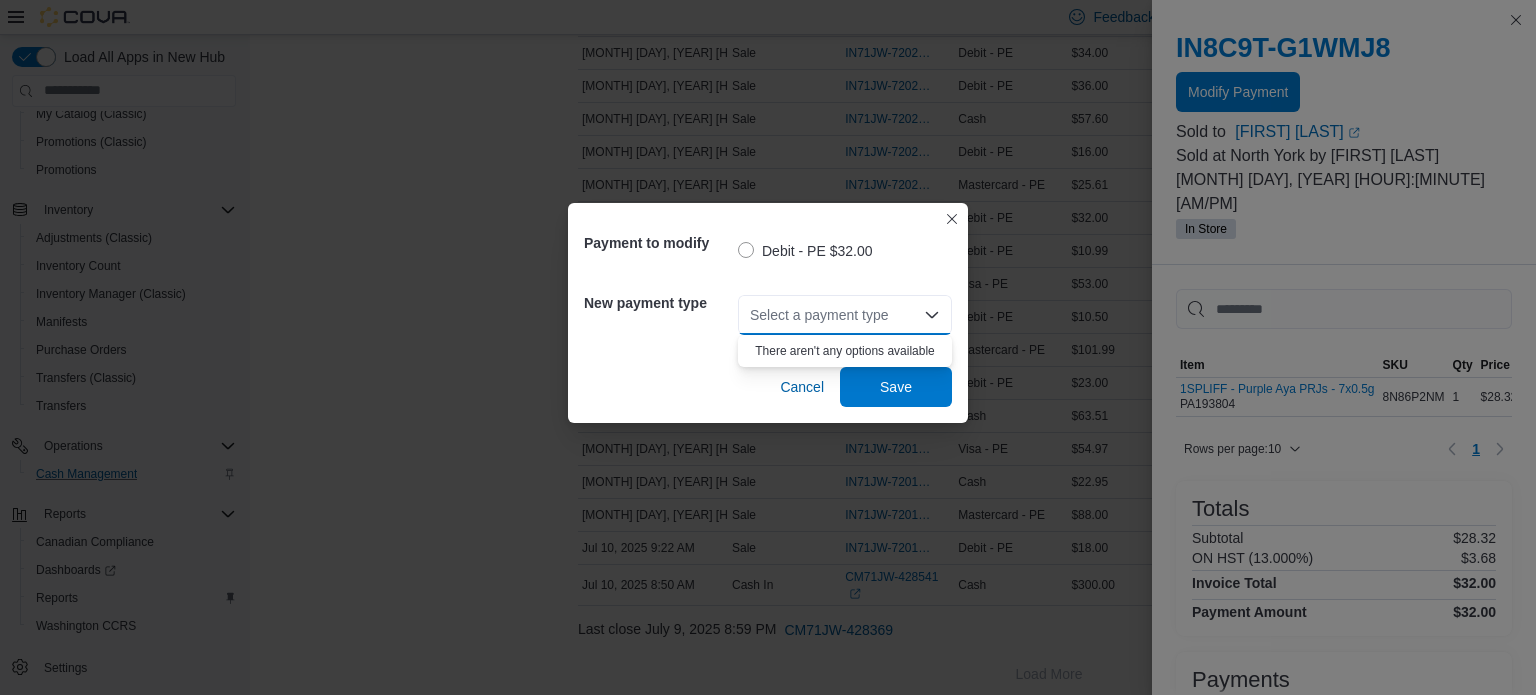 click on "Debit - PE $32.00" at bounding box center [805, 251] 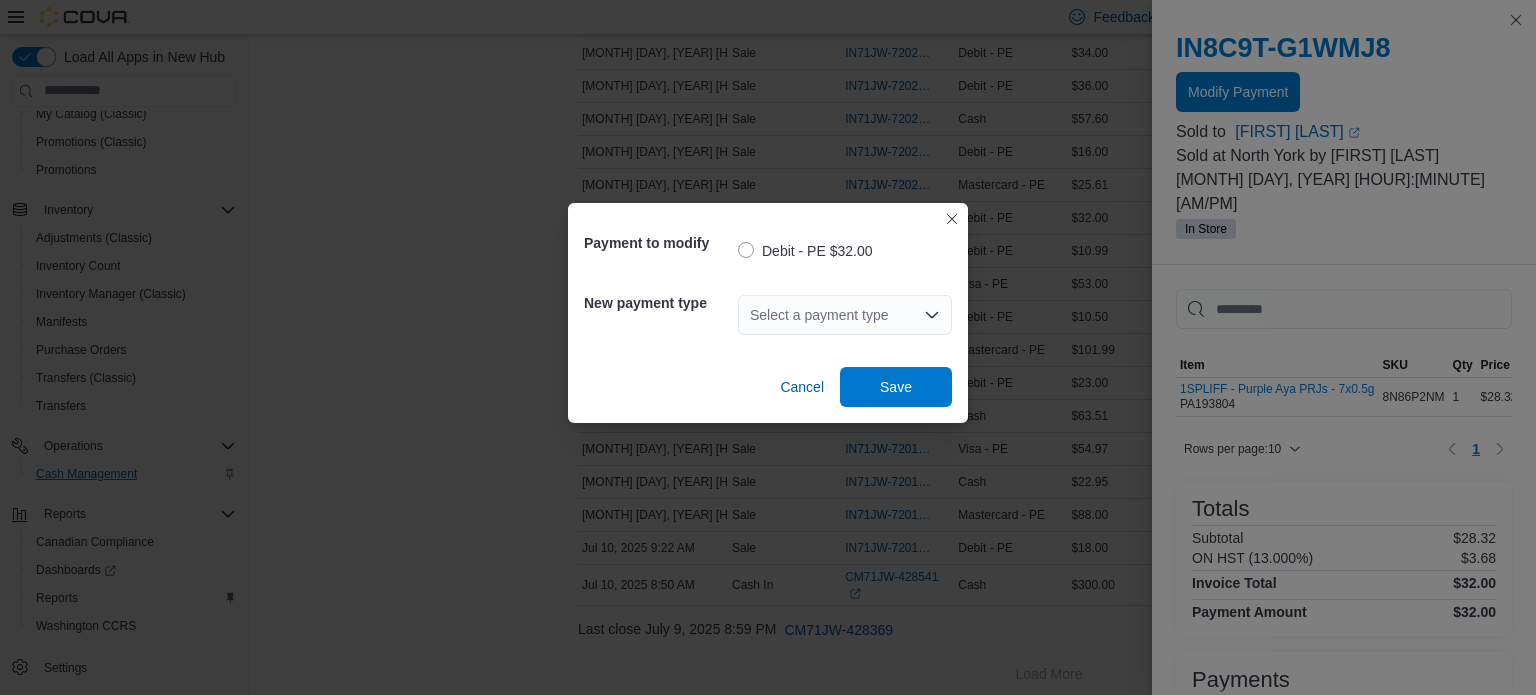 click on "Debit - PE $32.00" at bounding box center (805, 251) 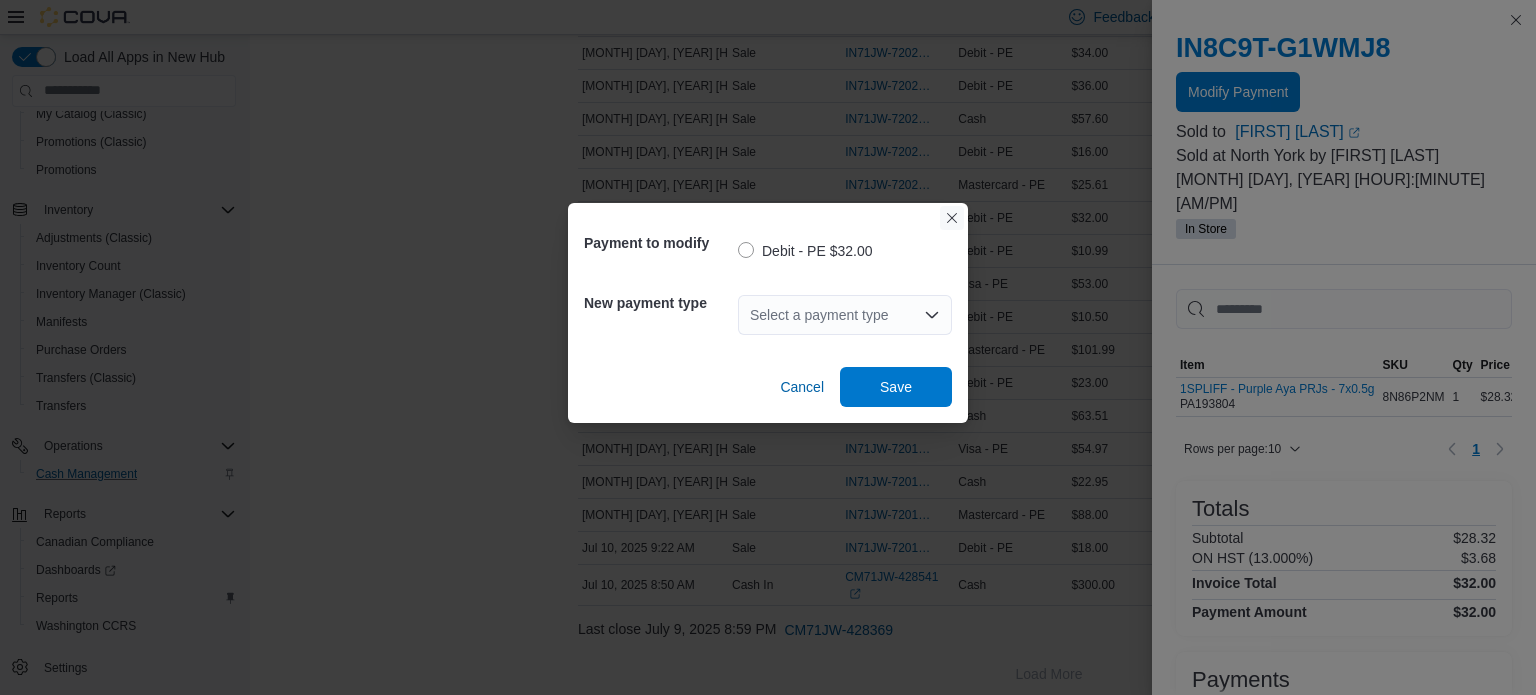 click at bounding box center [952, 218] 